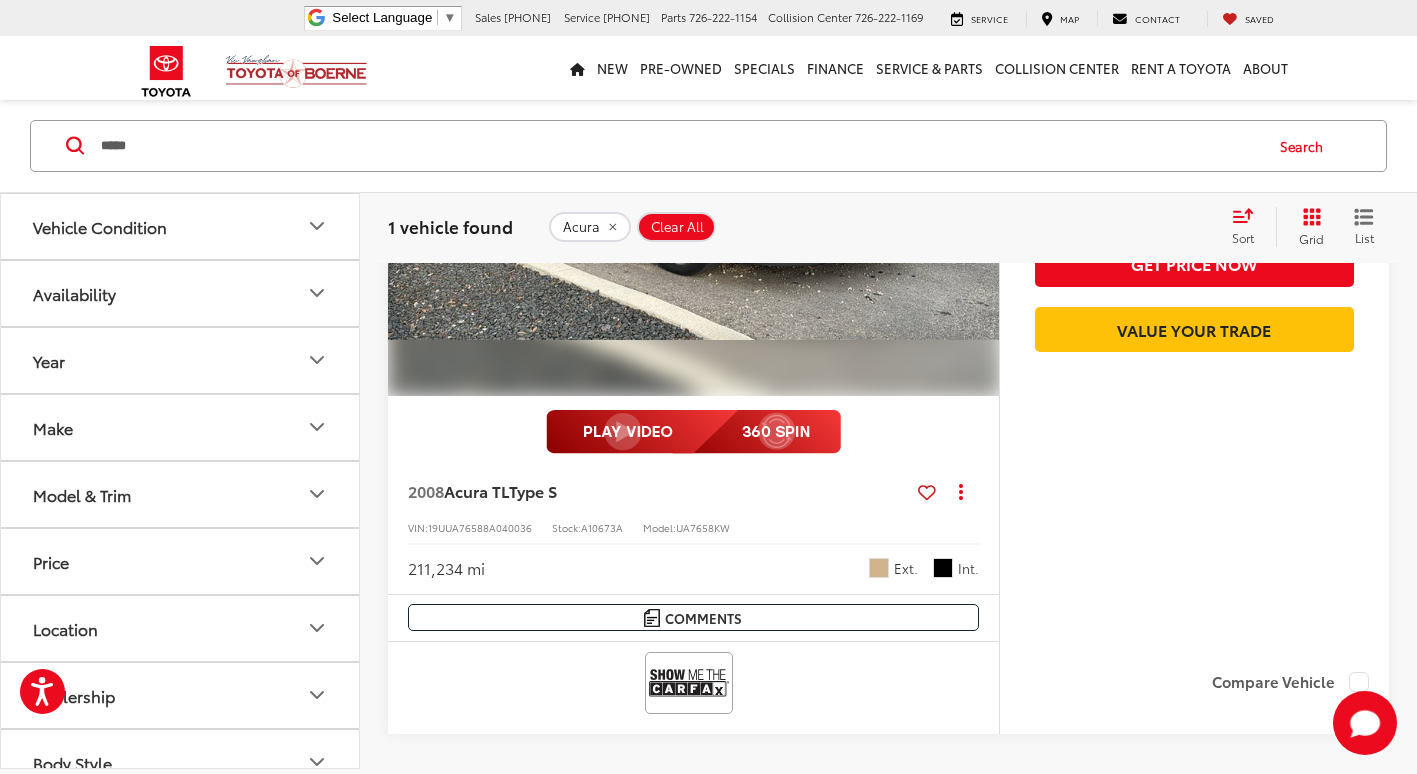 click on "*****" at bounding box center (680, 146) 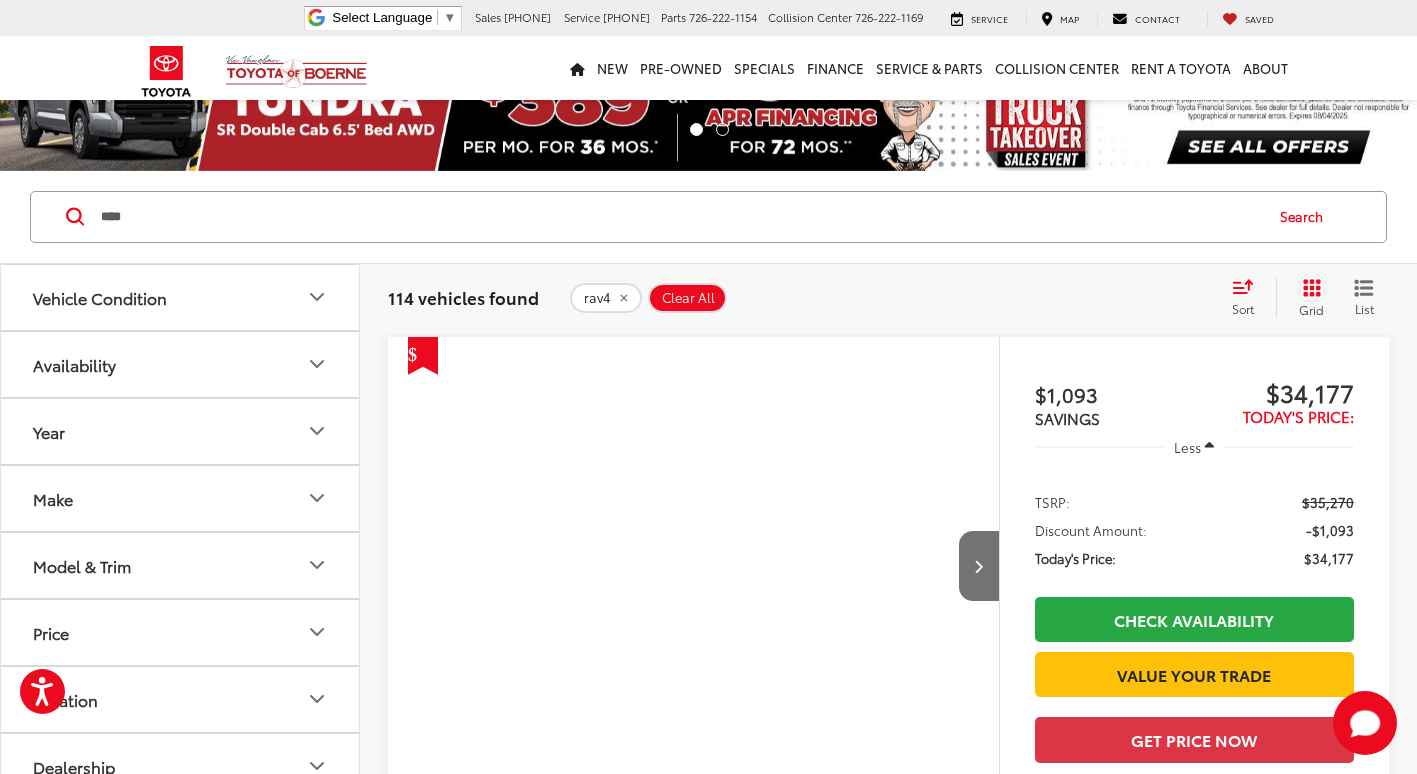 scroll, scrollTop: 142, scrollLeft: 0, axis: vertical 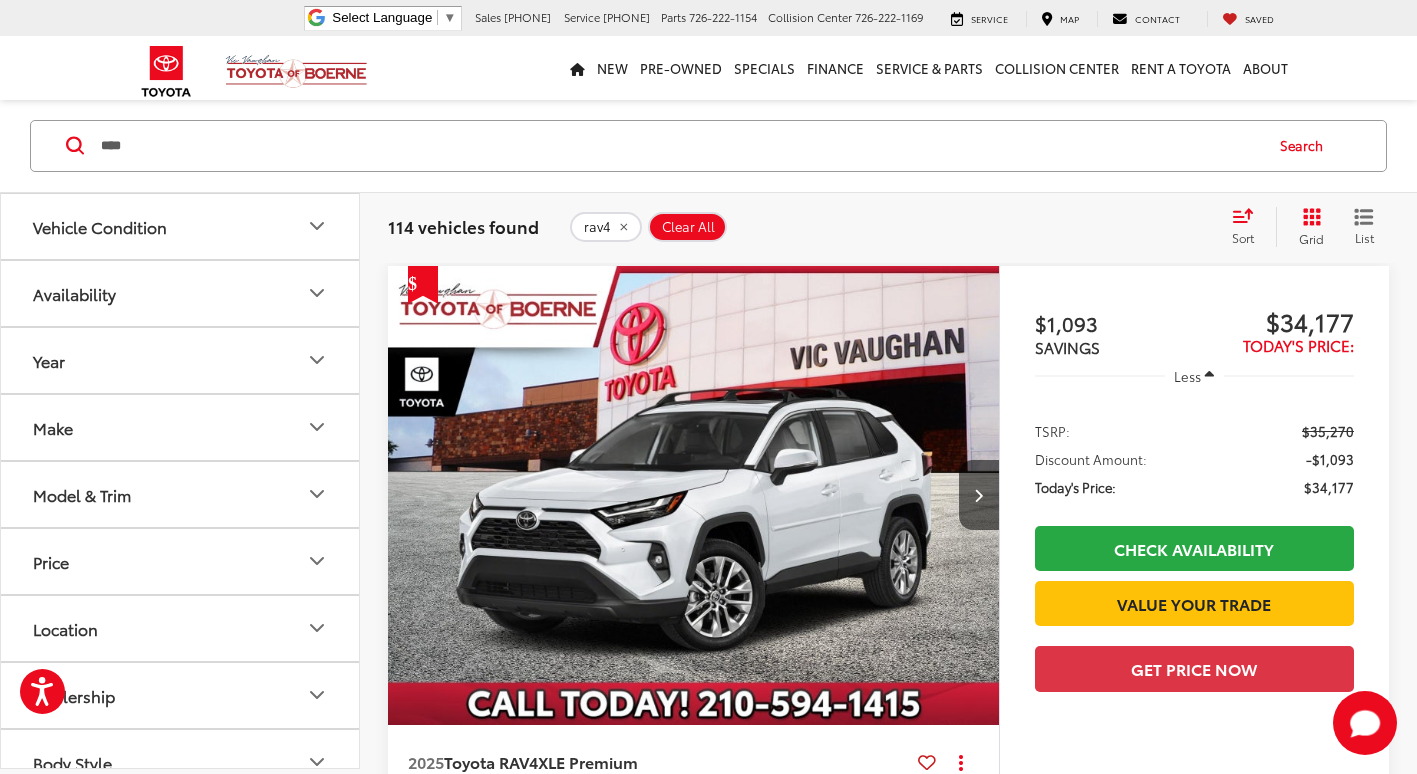 click 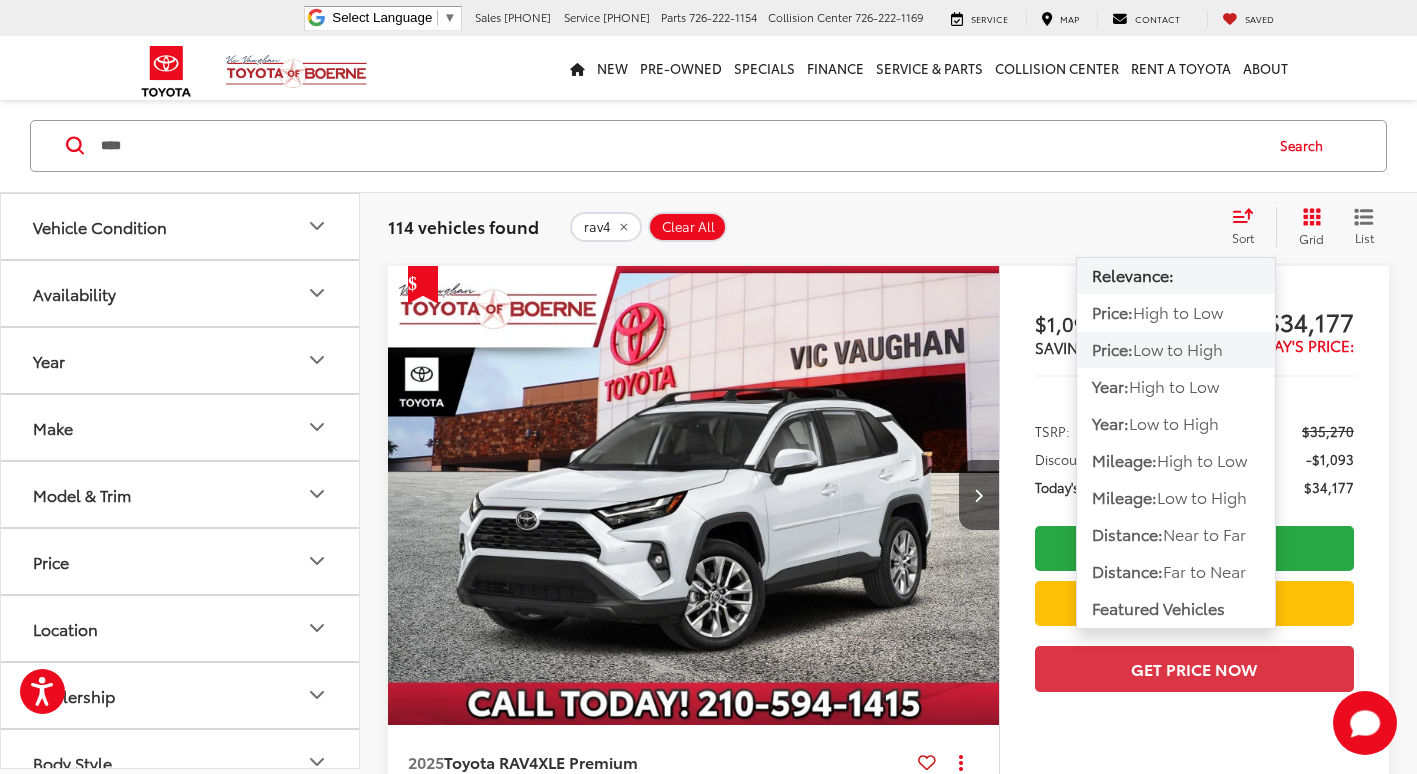 click on "Low to High" at bounding box center (1178, 349) 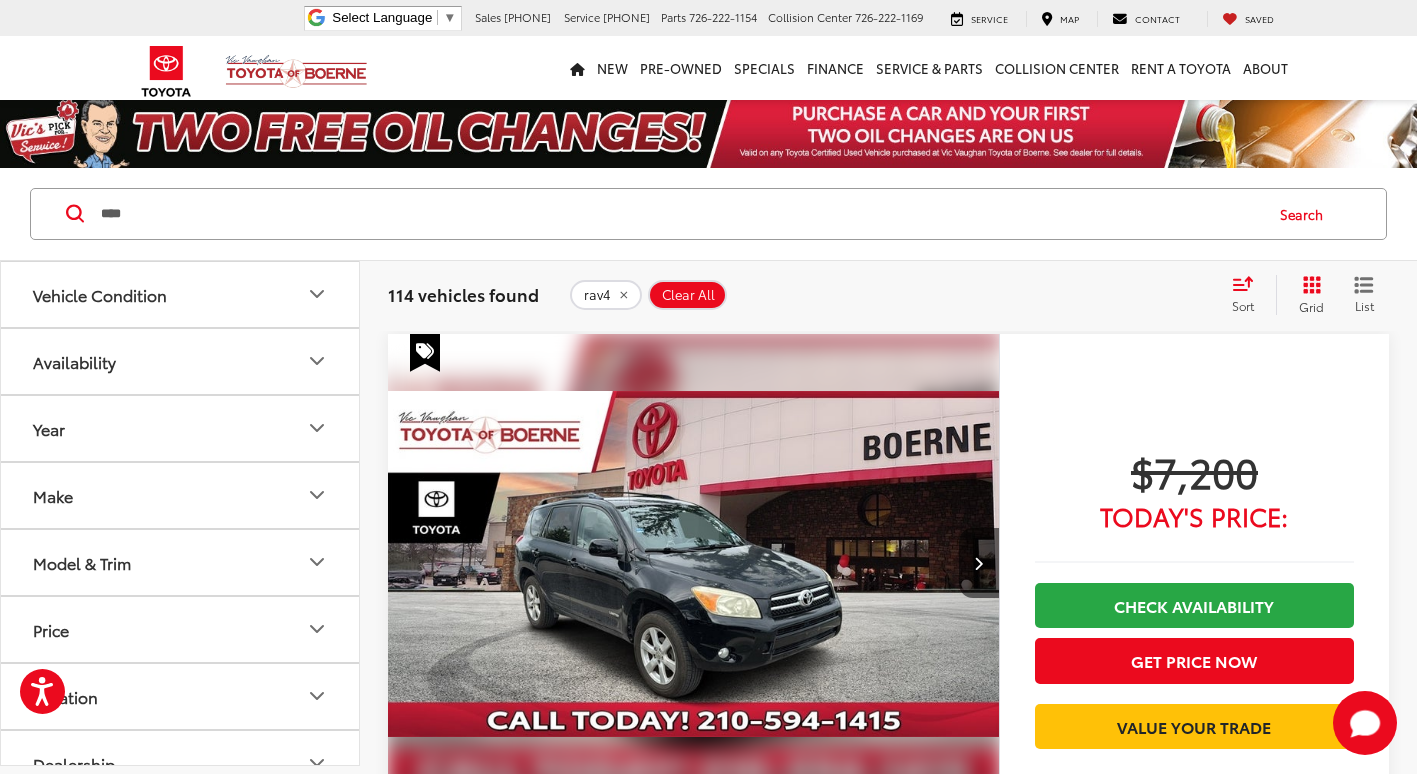 scroll, scrollTop: 0, scrollLeft: 0, axis: both 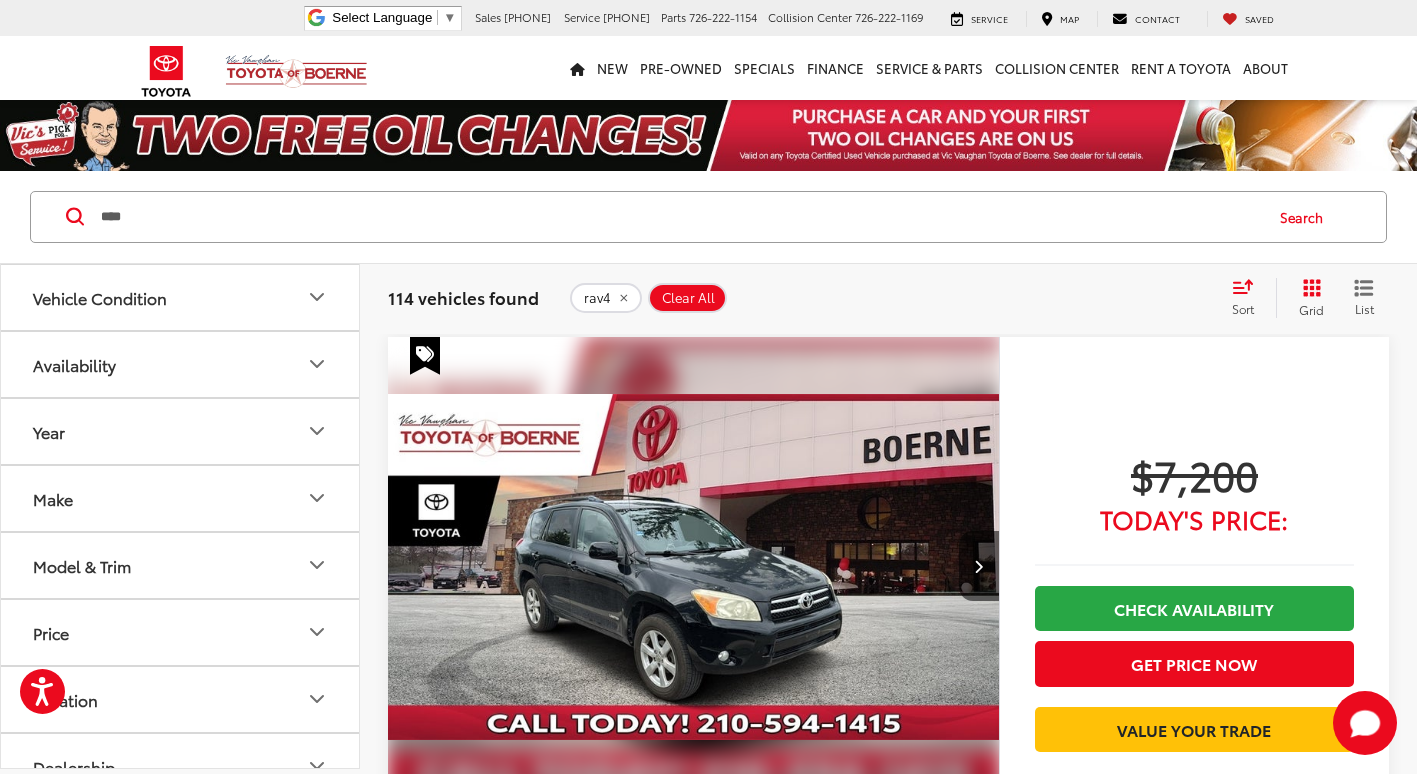 click on "****" at bounding box center [680, 217] 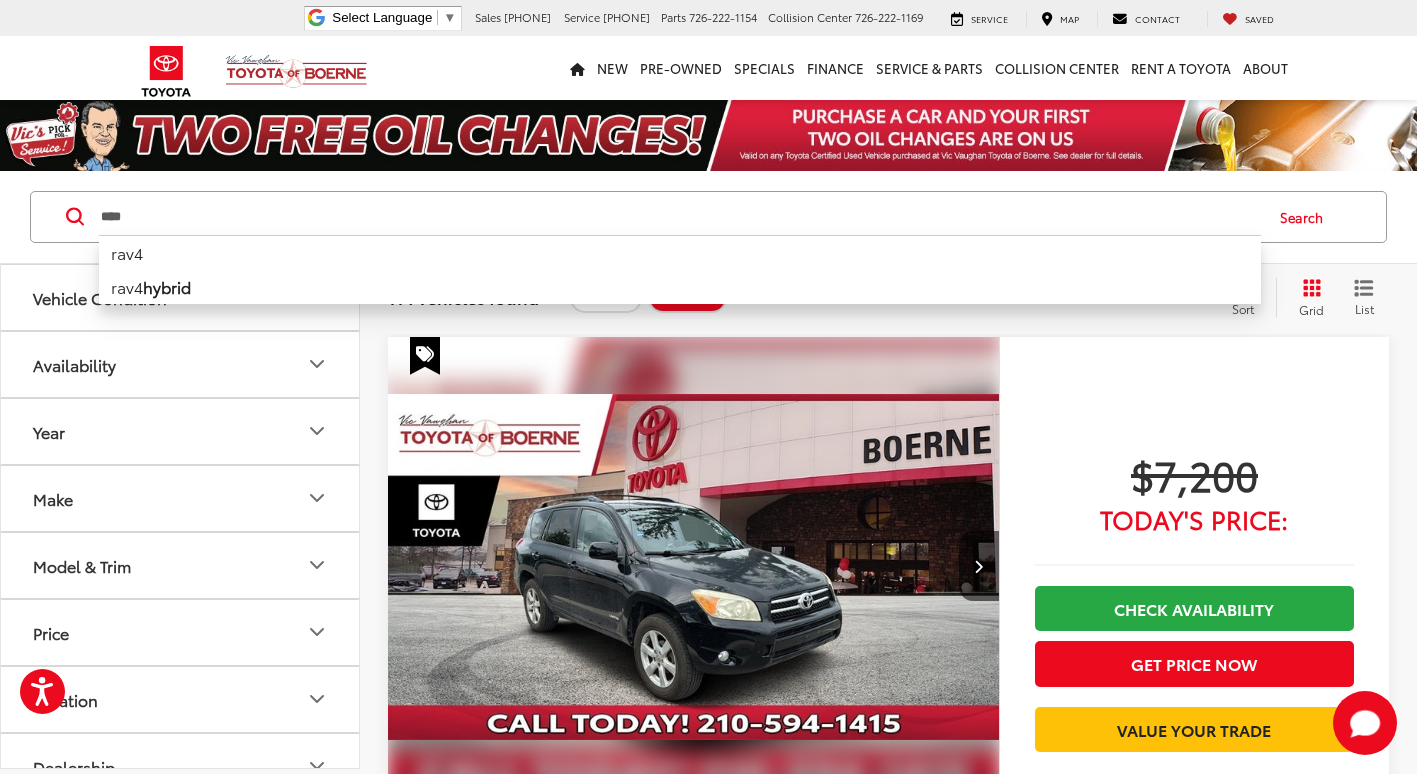 click on "****" at bounding box center (680, 217) 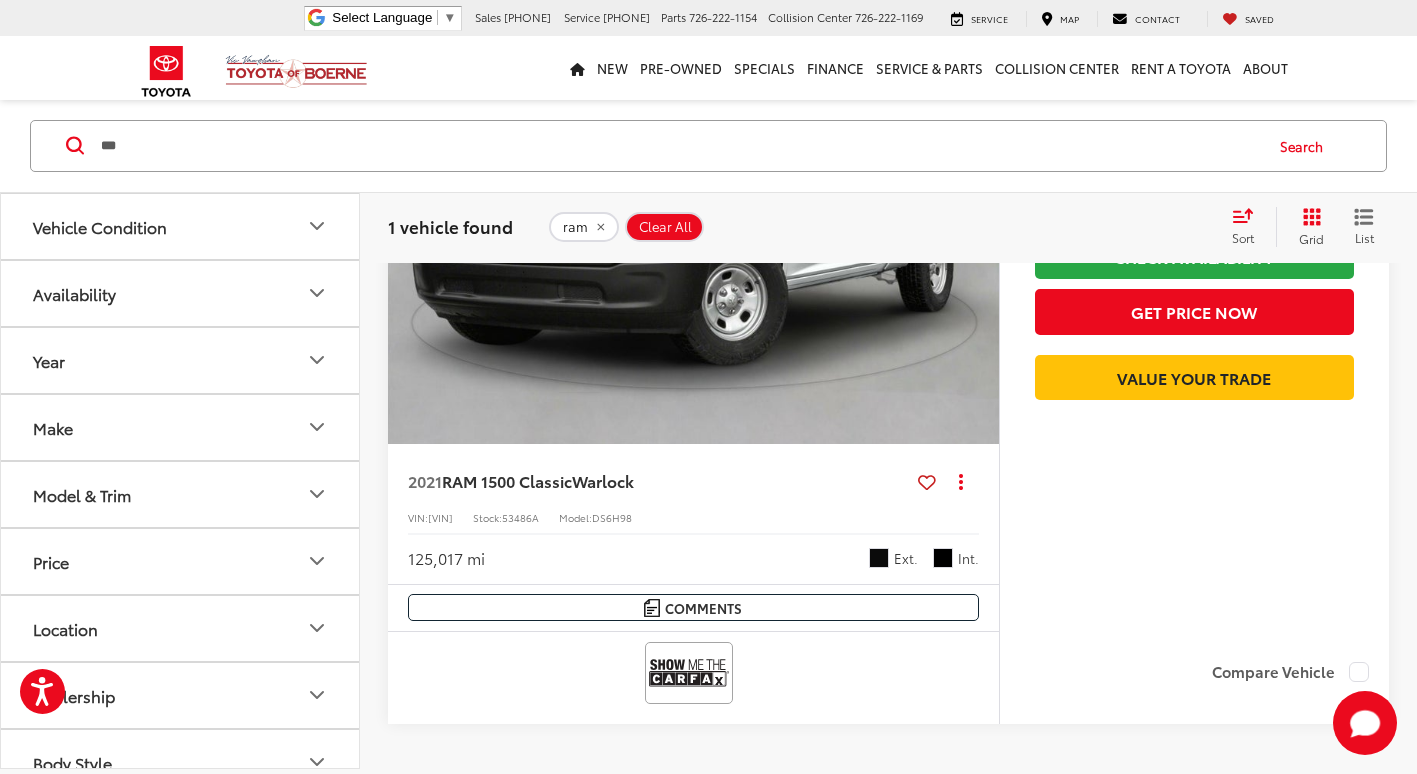 scroll, scrollTop: 38, scrollLeft: 0, axis: vertical 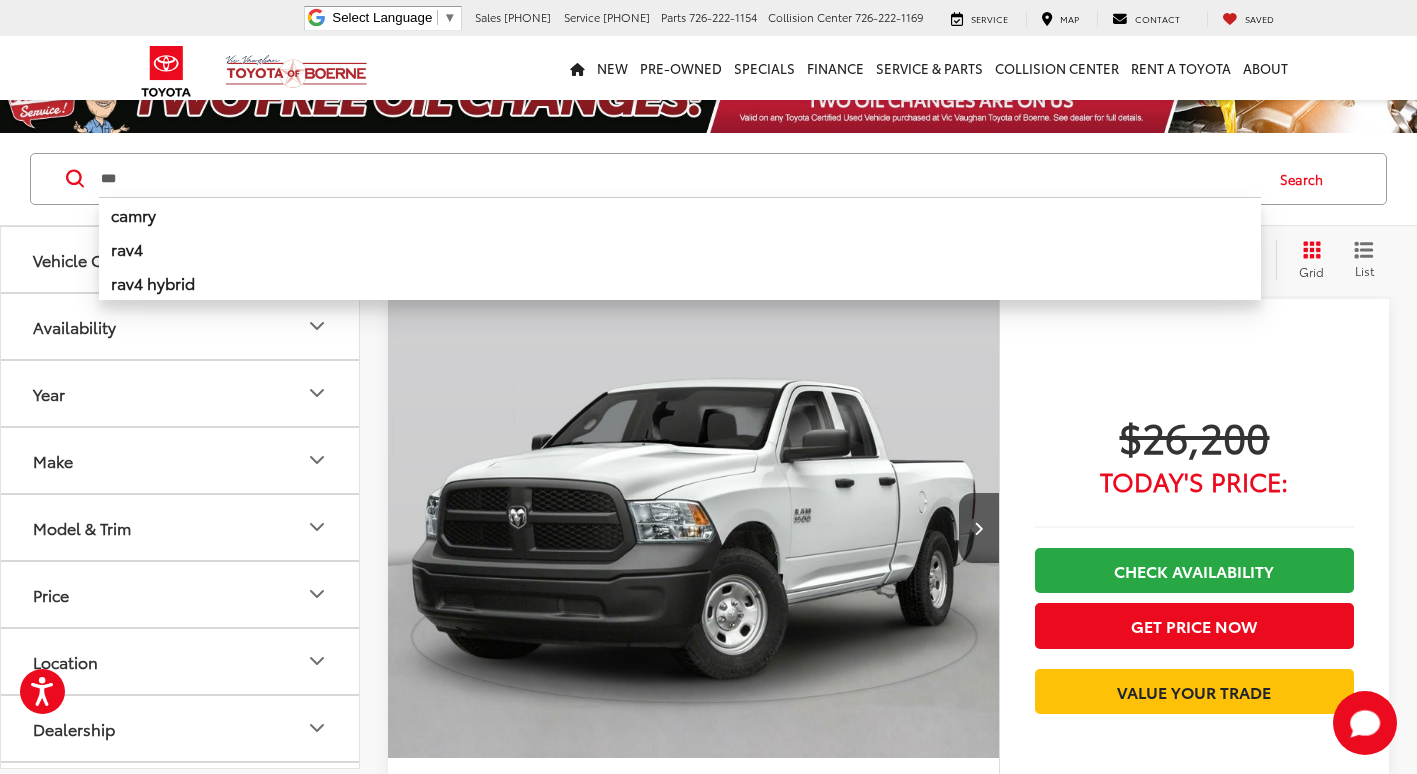 click on "***" at bounding box center [680, 179] 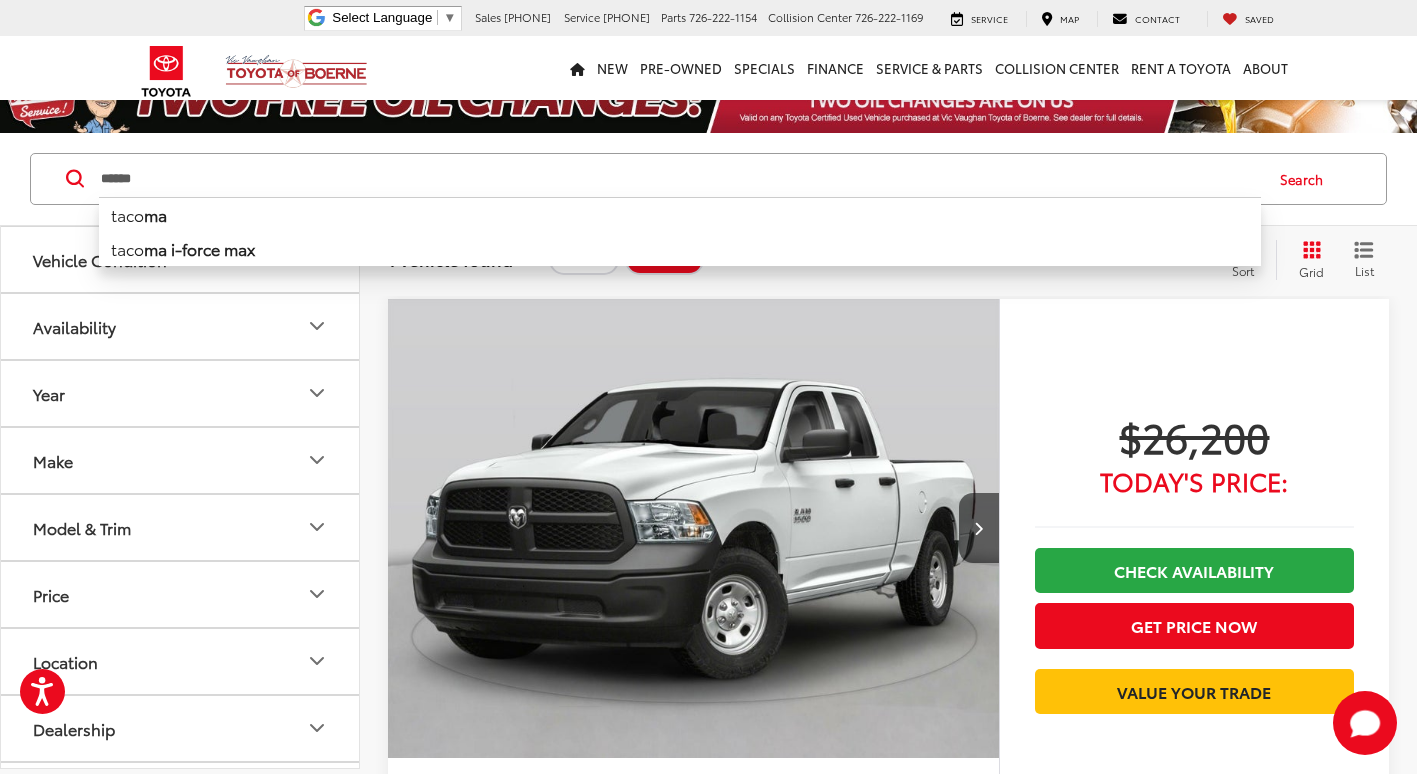 type on "******" 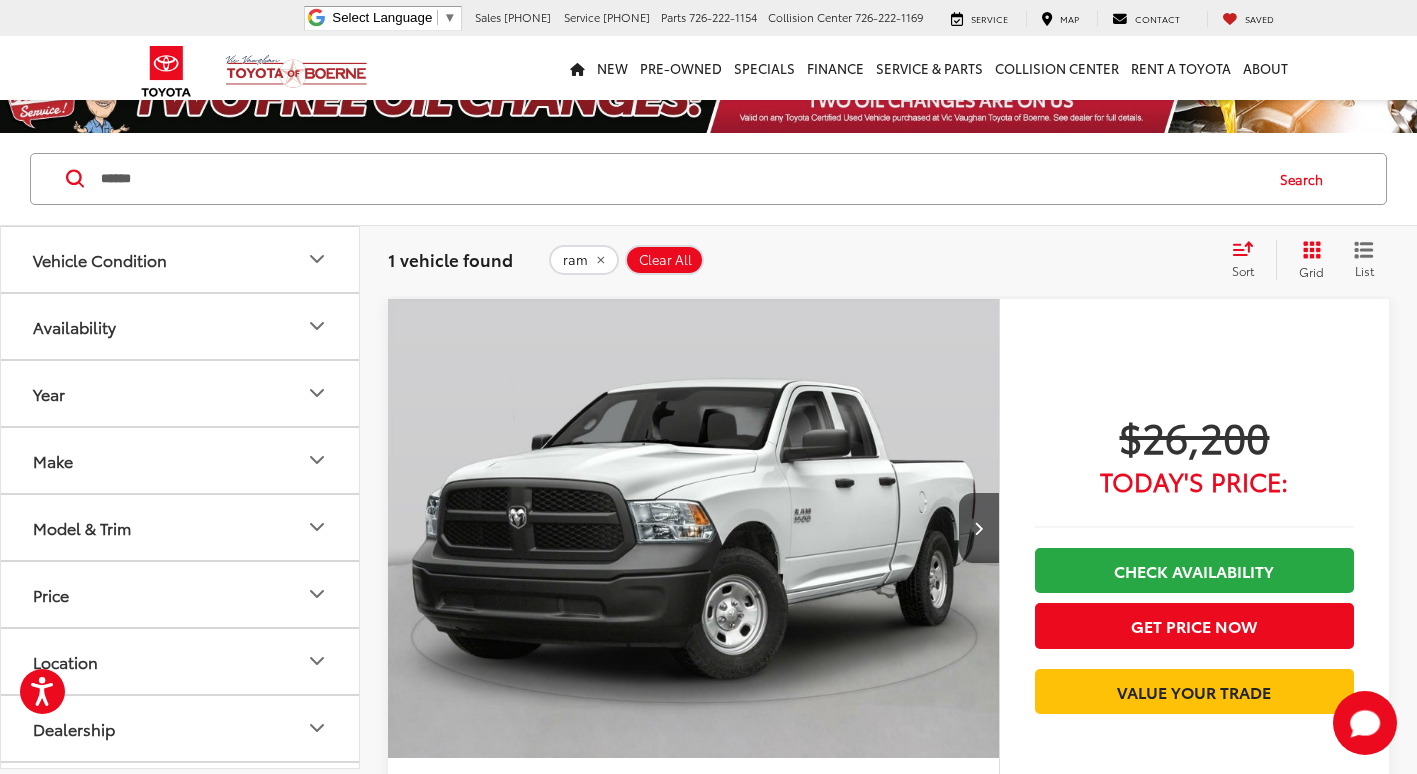 click on "Search" at bounding box center (1306, 179) 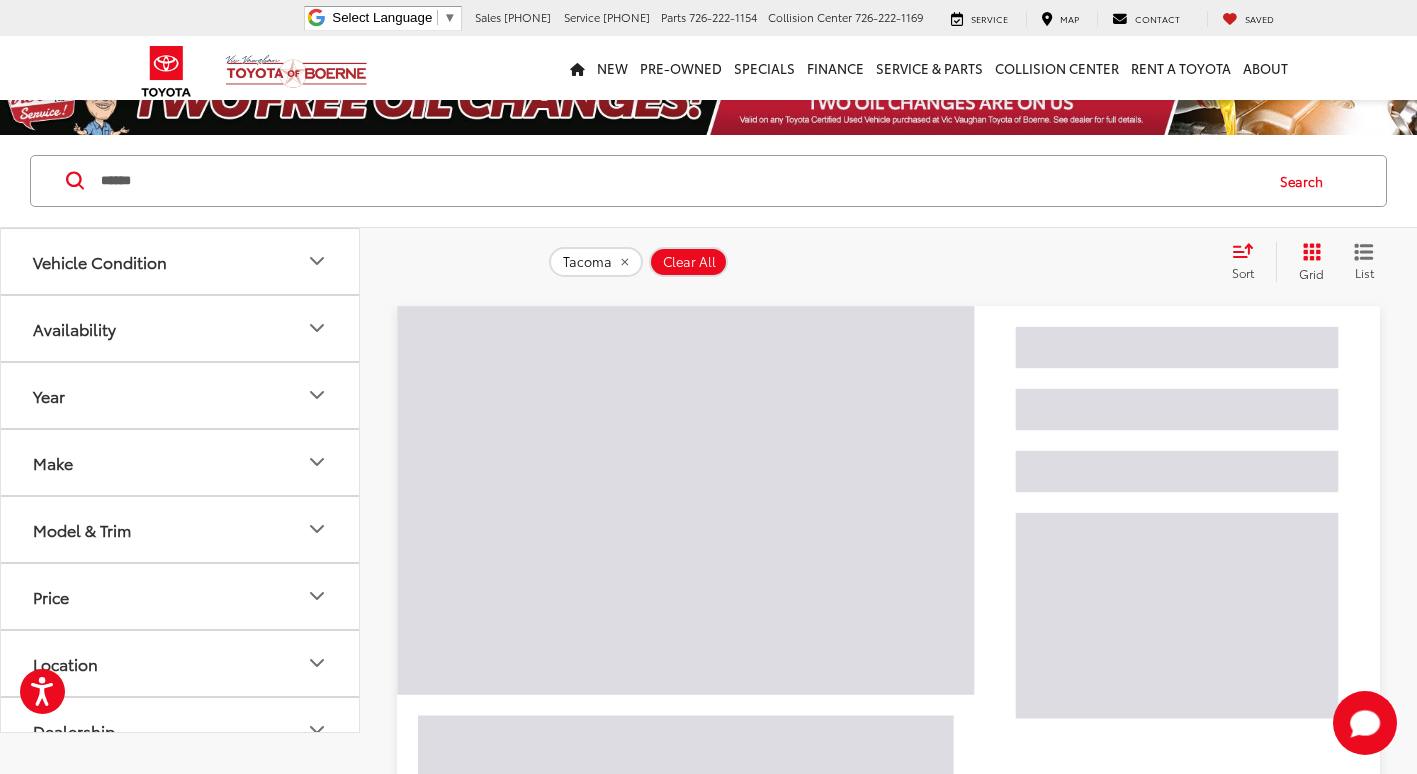 scroll, scrollTop: 0, scrollLeft: 0, axis: both 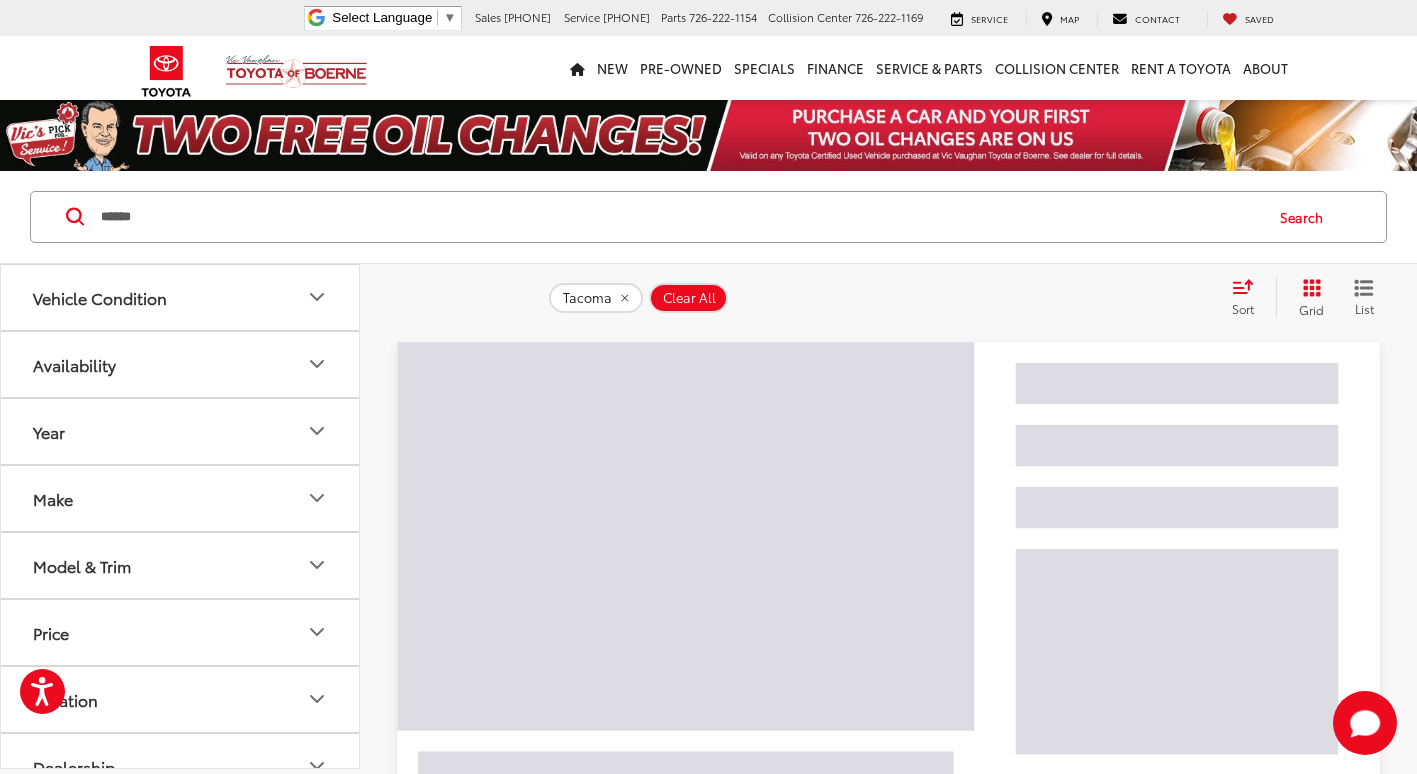 click 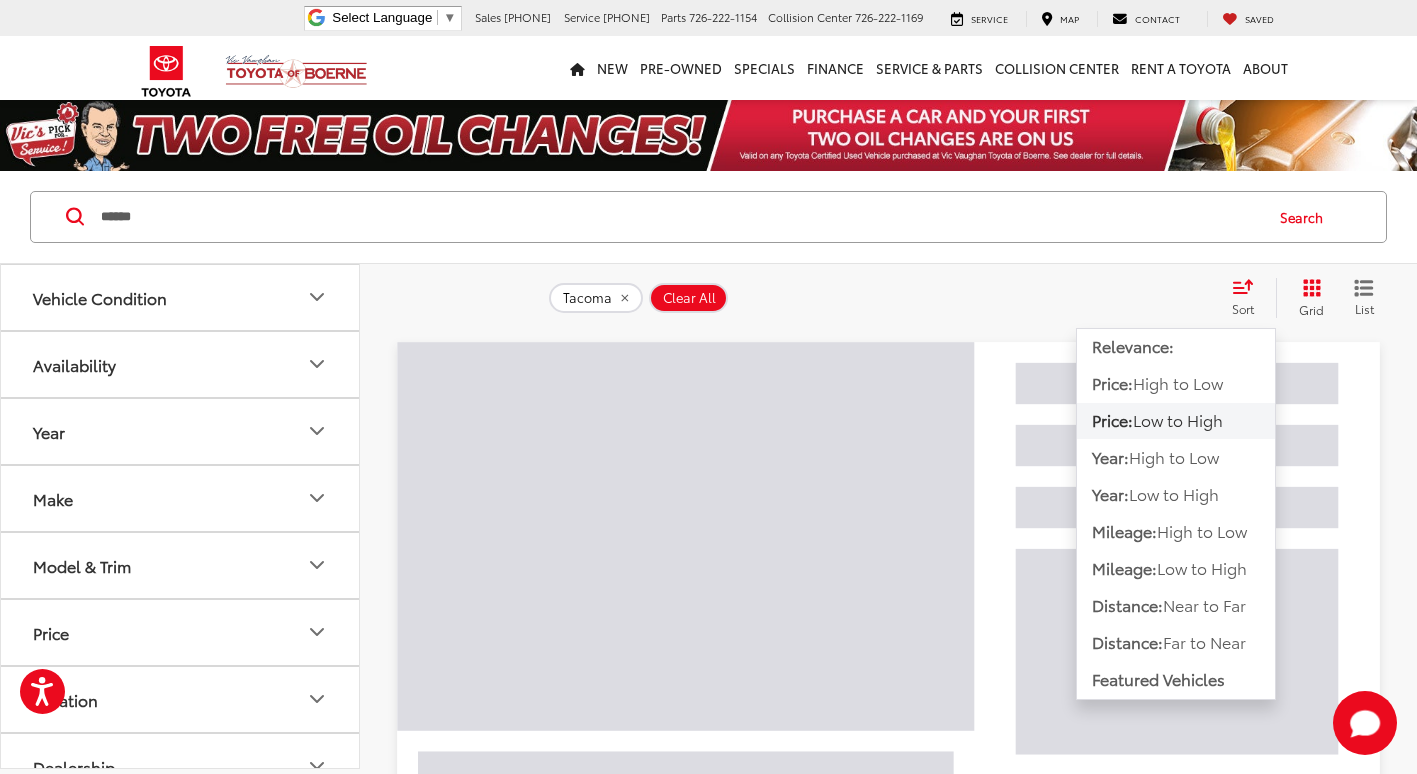 click on "Low to High" at bounding box center [1178, 419] 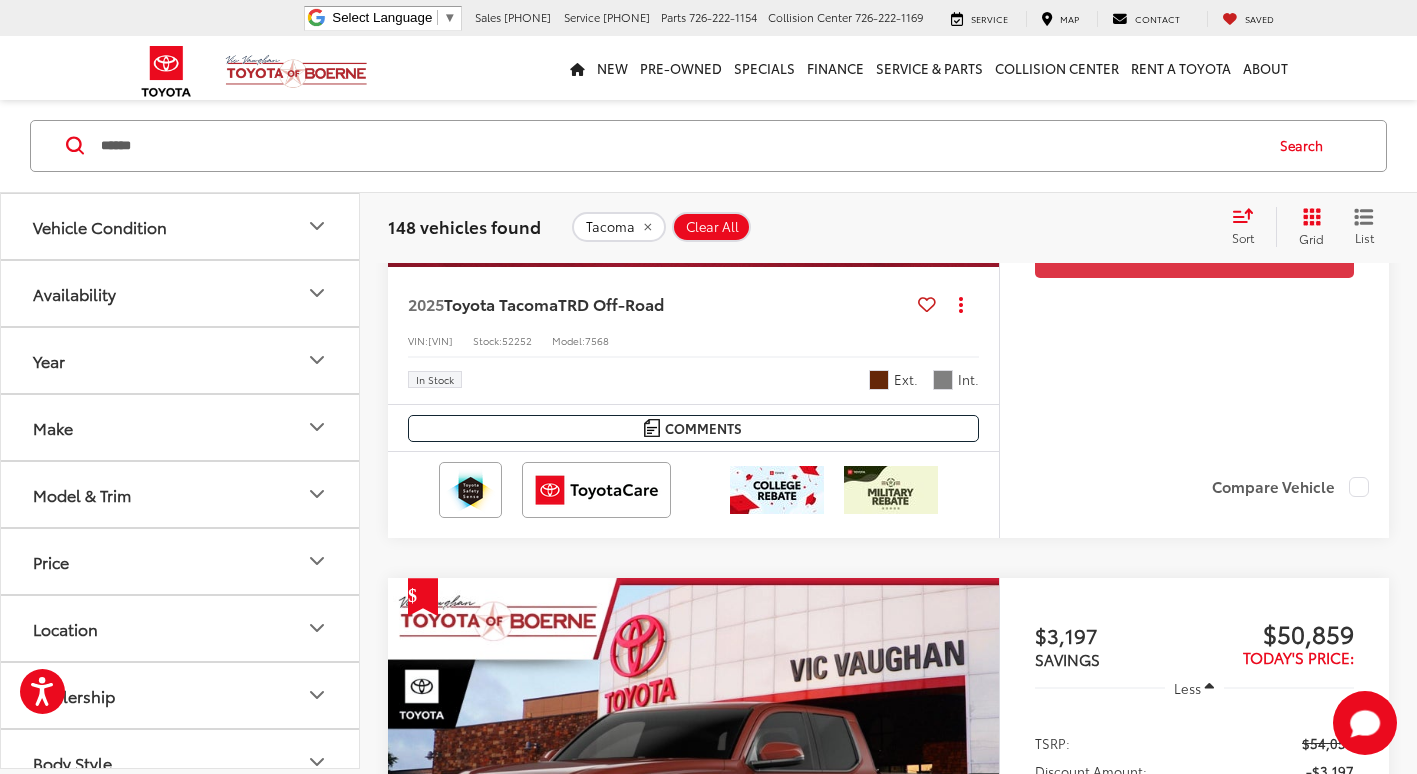 scroll, scrollTop: 0, scrollLeft: 0, axis: both 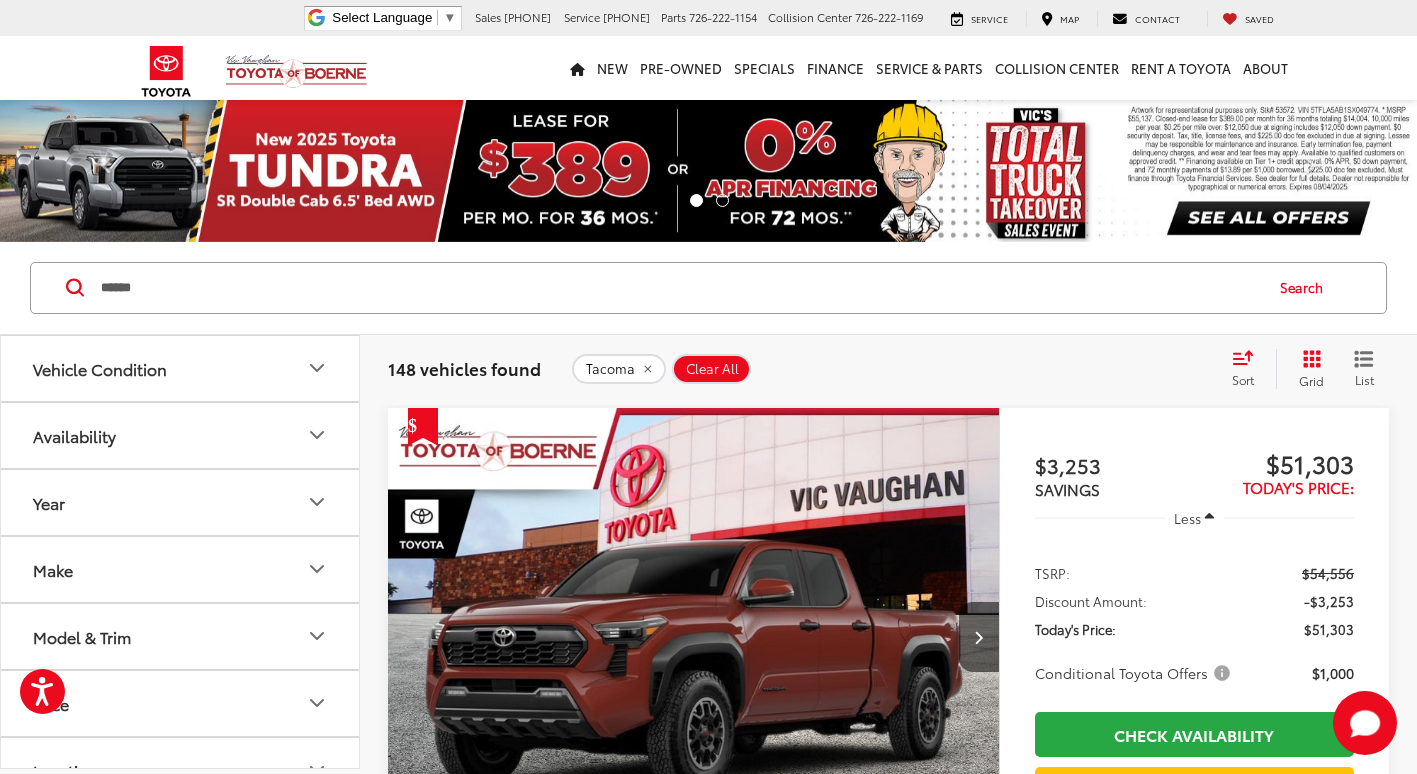 click on "Sort" at bounding box center (1243, 379) 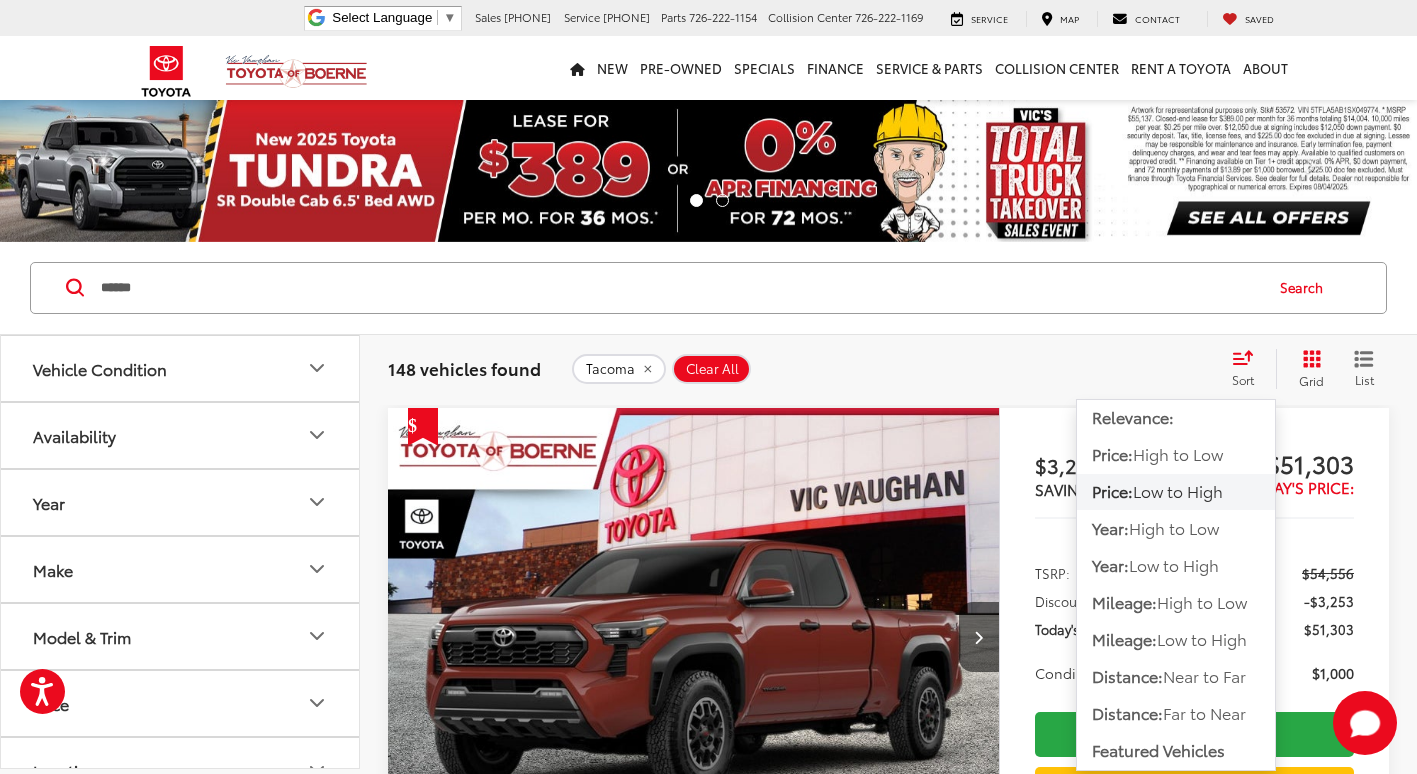 click on "Low to High" at bounding box center (1178, 490) 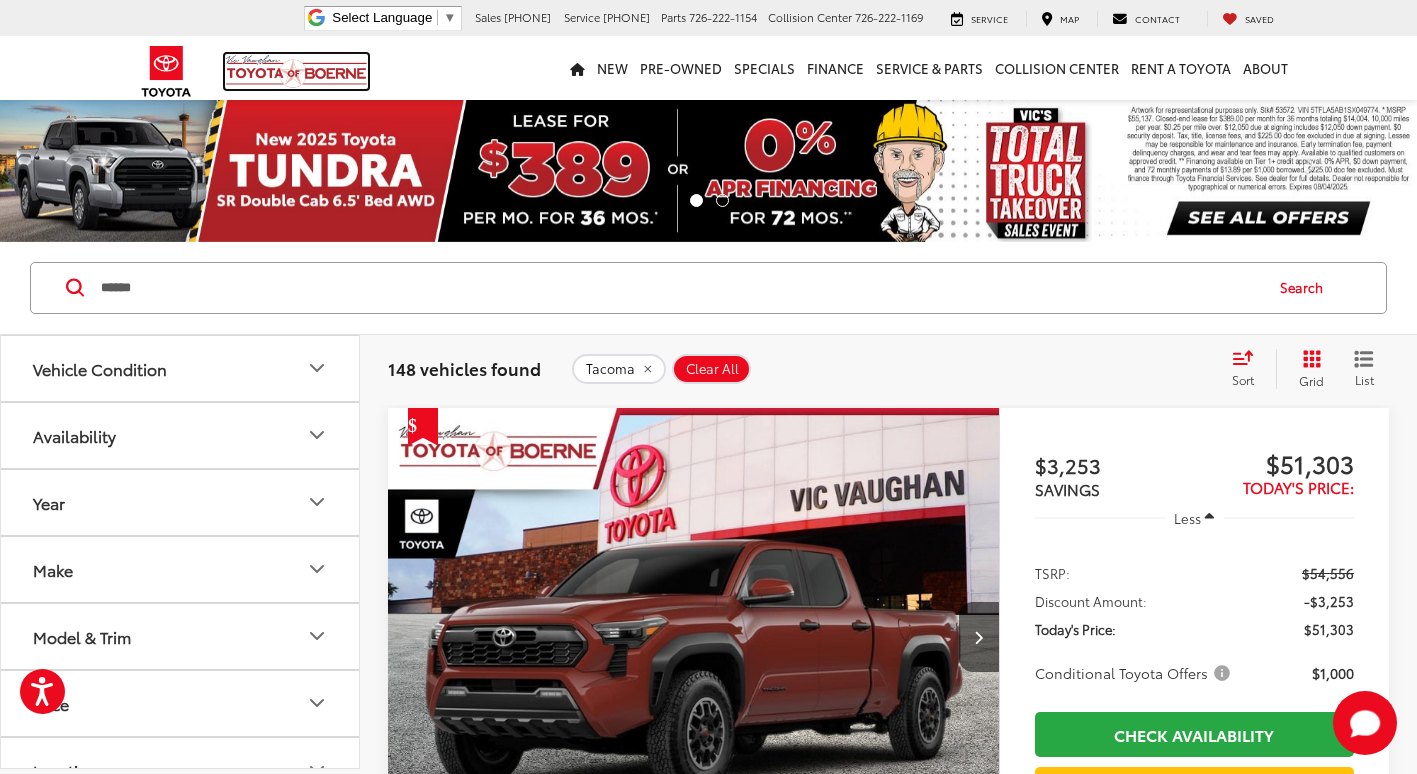 click at bounding box center (296, 71) 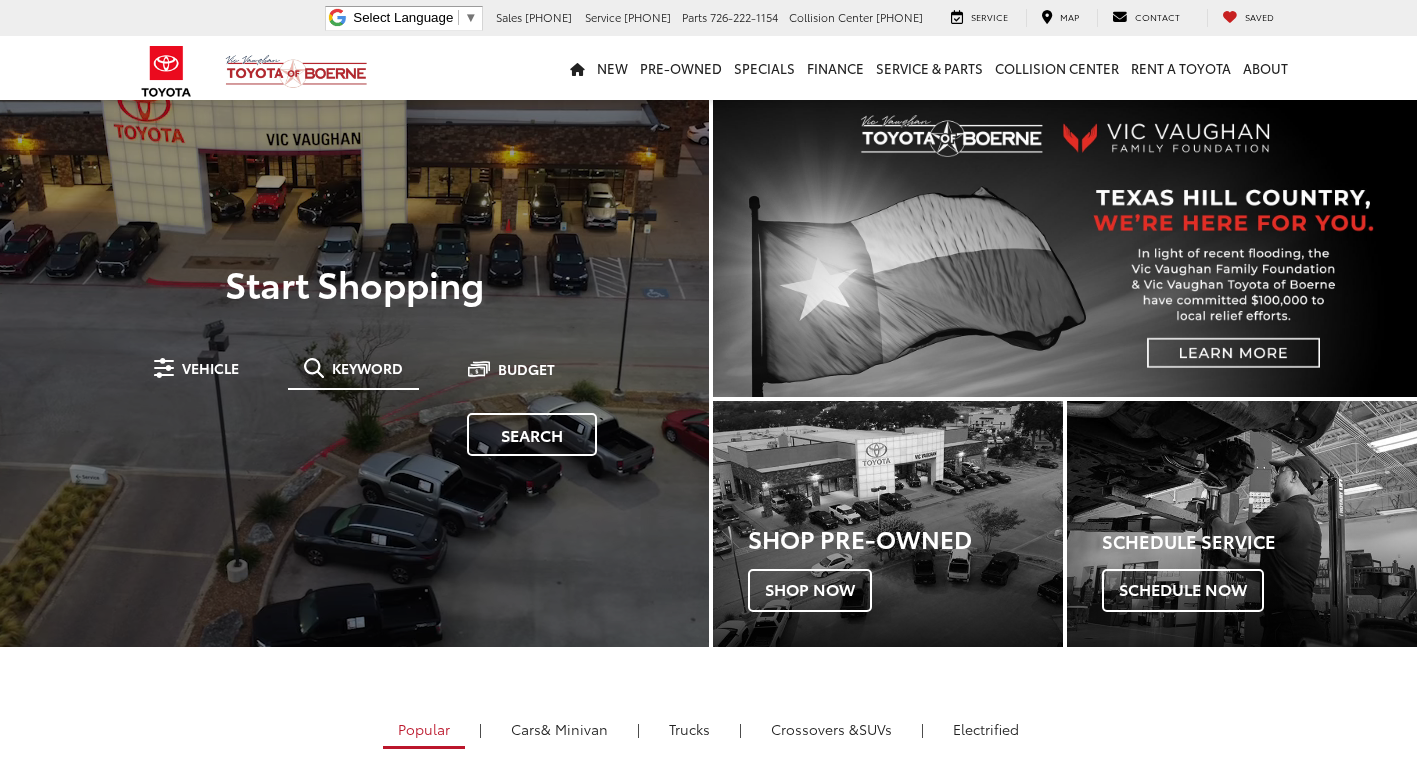 scroll, scrollTop: 0, scrollLeft: 0, axis: both 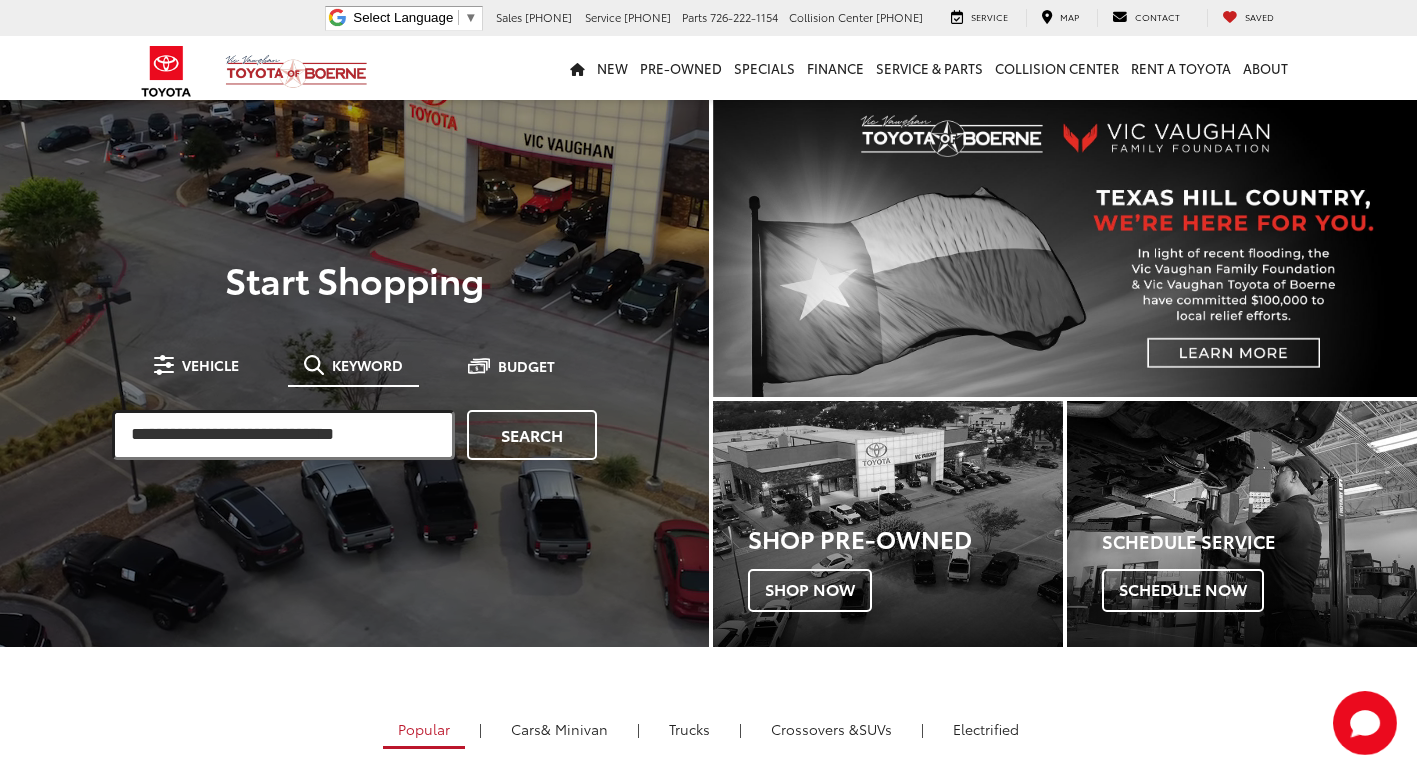 click at bounding box center (283, 435) 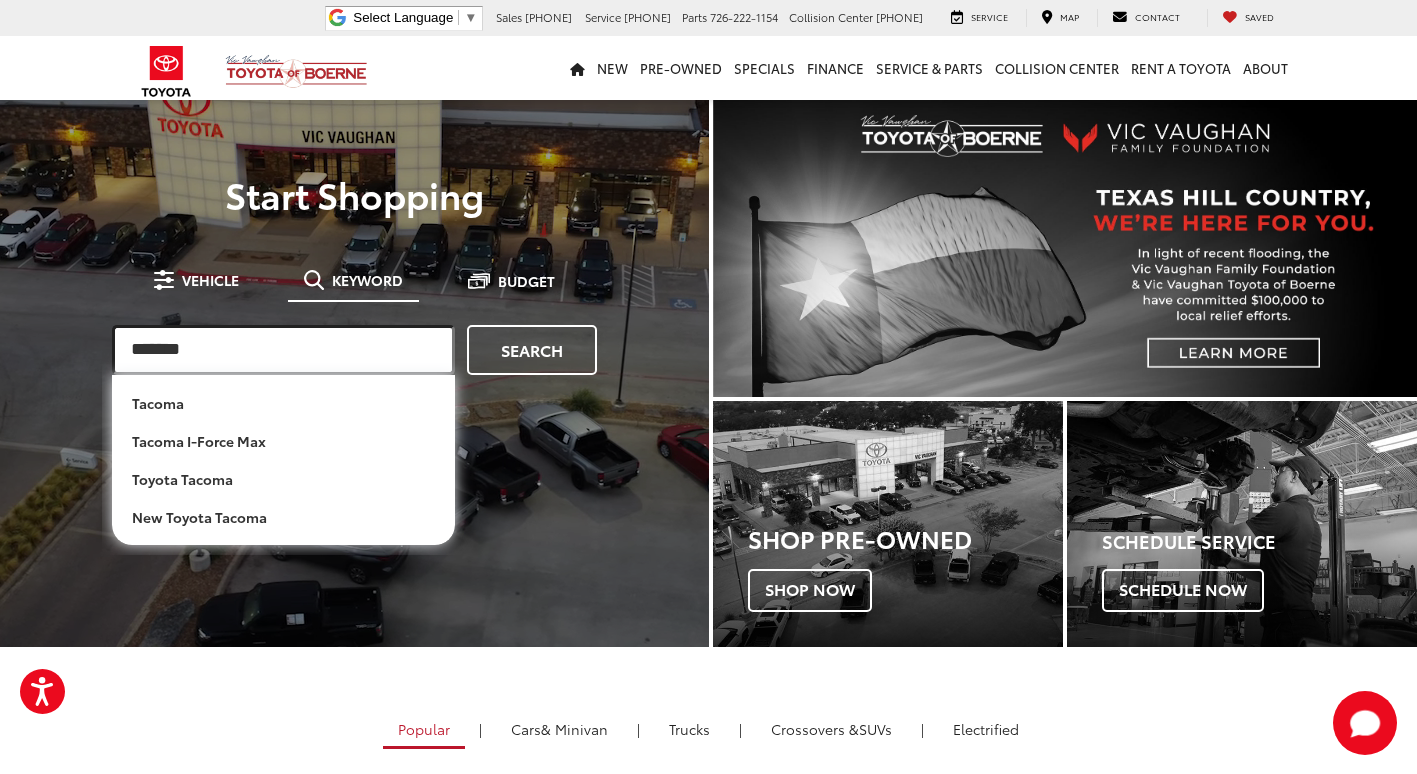 type on "******" 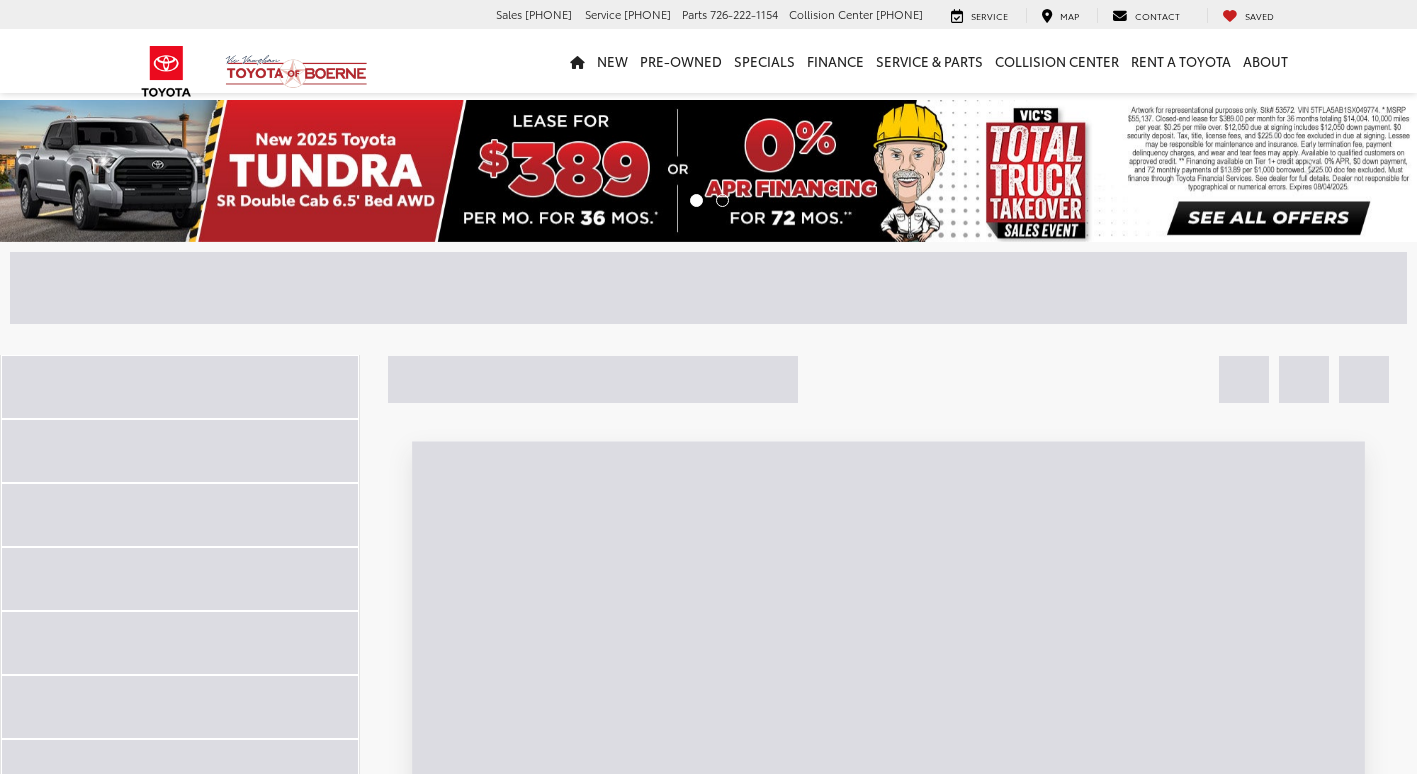 scroll, scrollTop: 0, scrollLeft: 0, axis: both 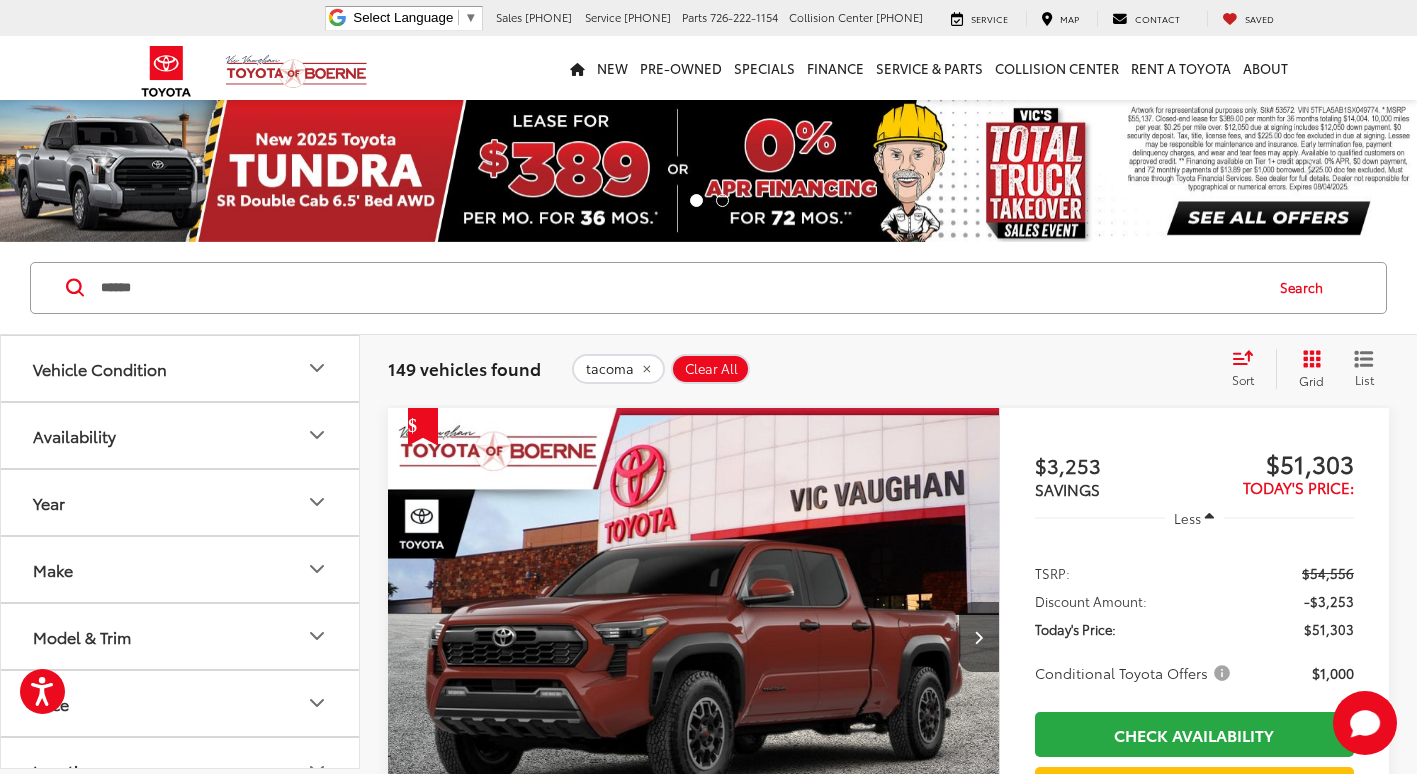 click 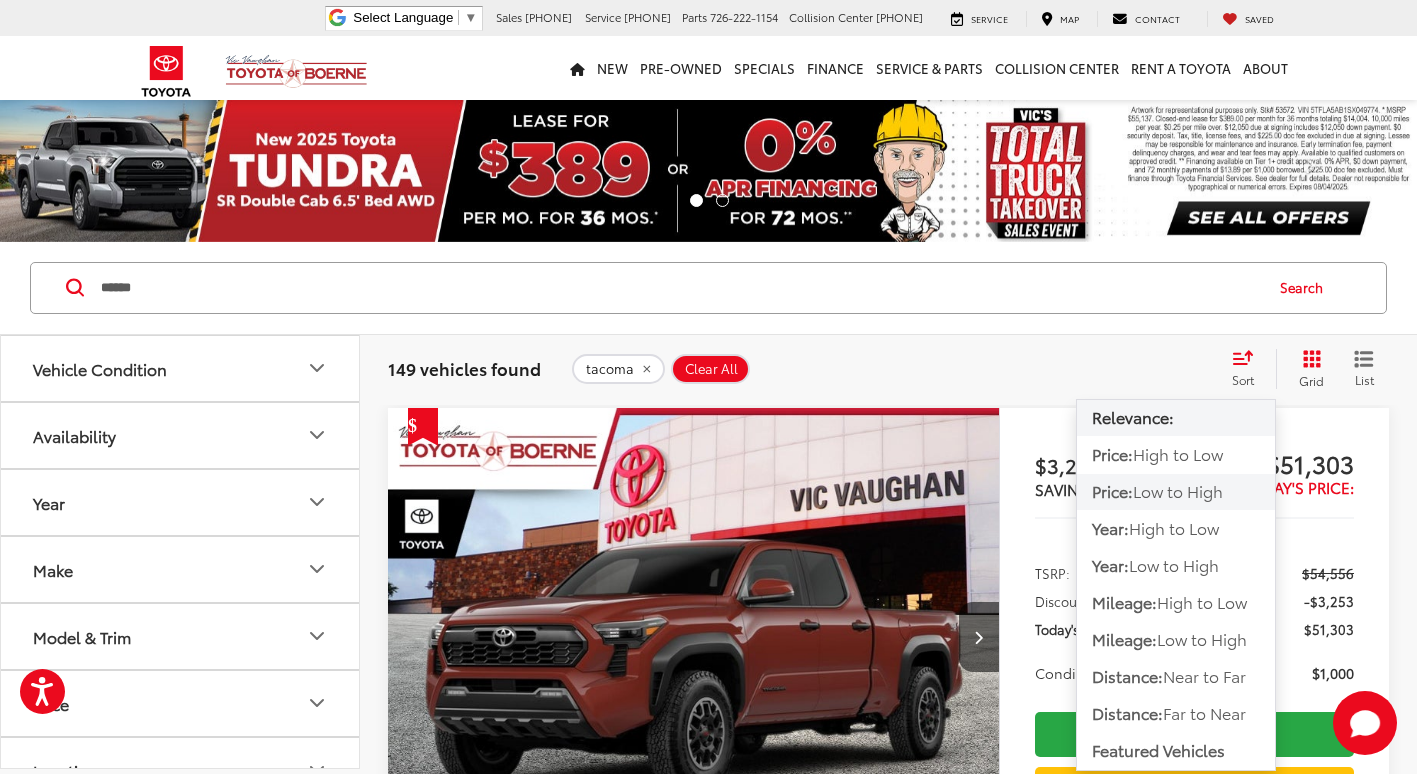 click on "Low to High" at bounding box center (1178, 490) 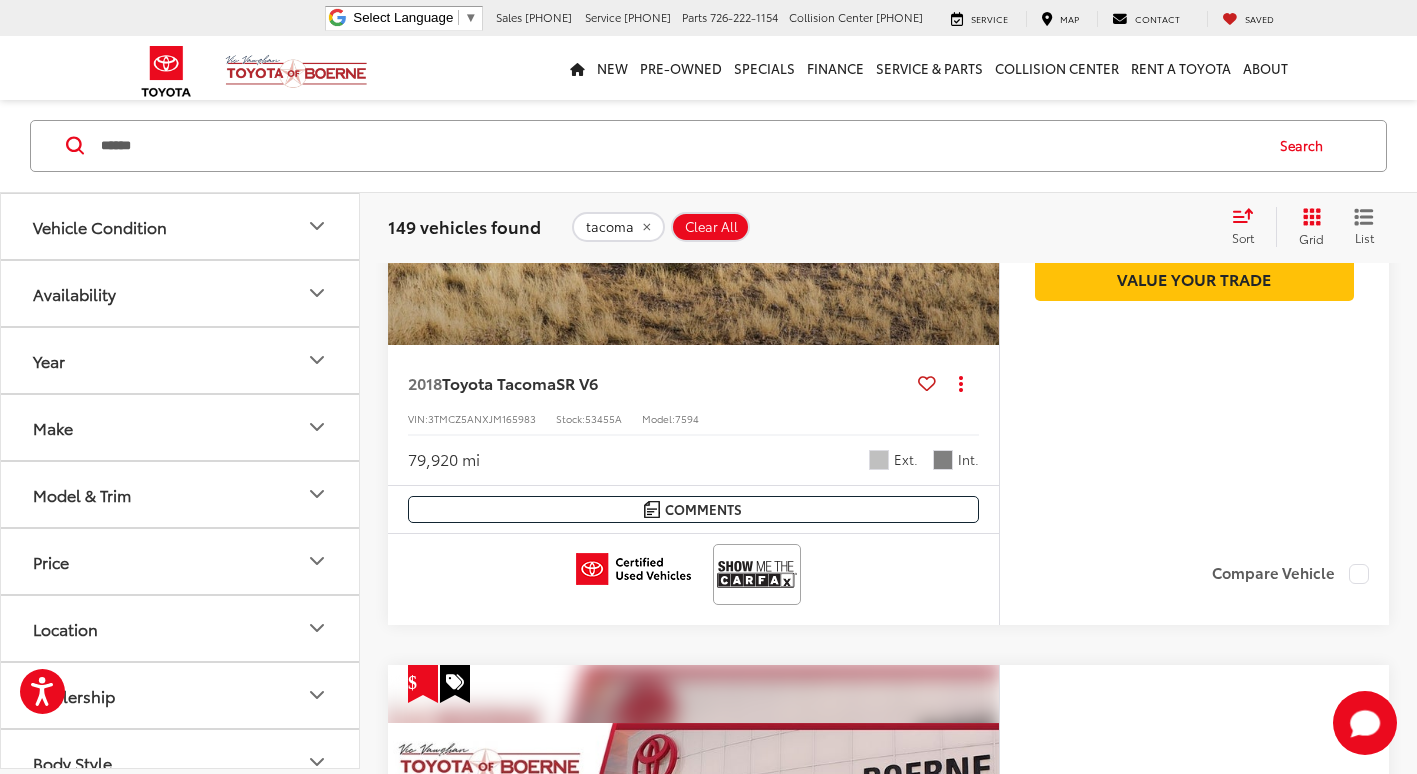 scroll, scrollTop: 758, scrollLeft: 0, axis: vertical 